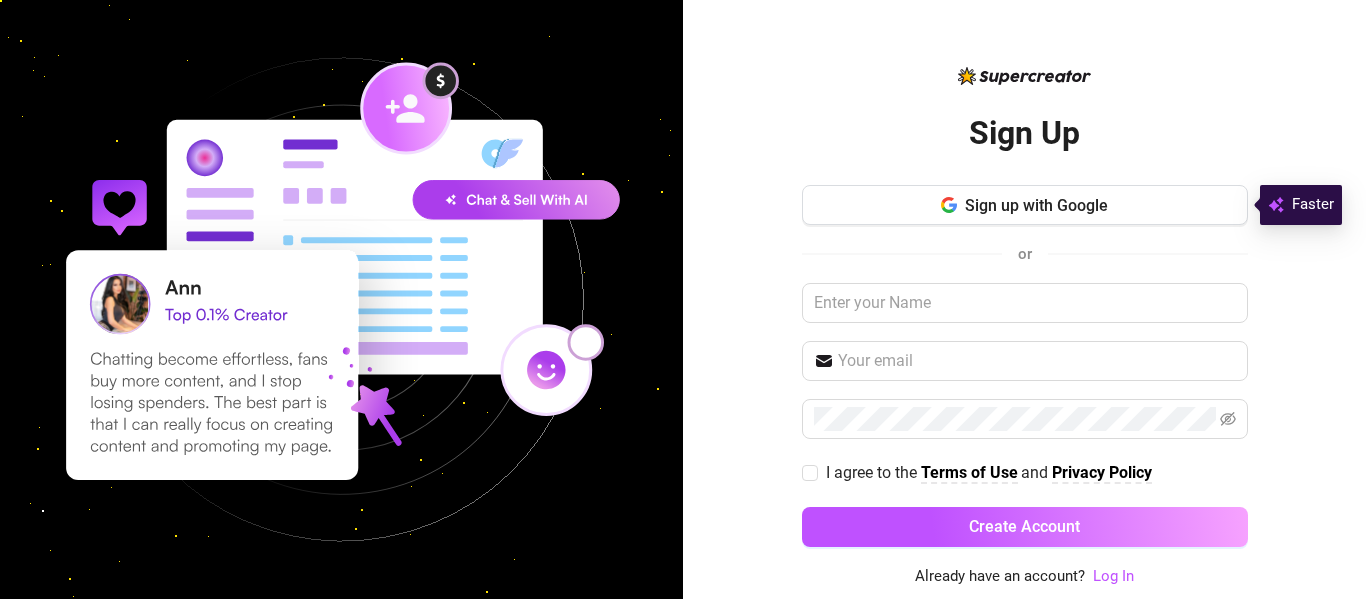 scroll, scrollTop: 0, scrollLeft: 0, axis: both 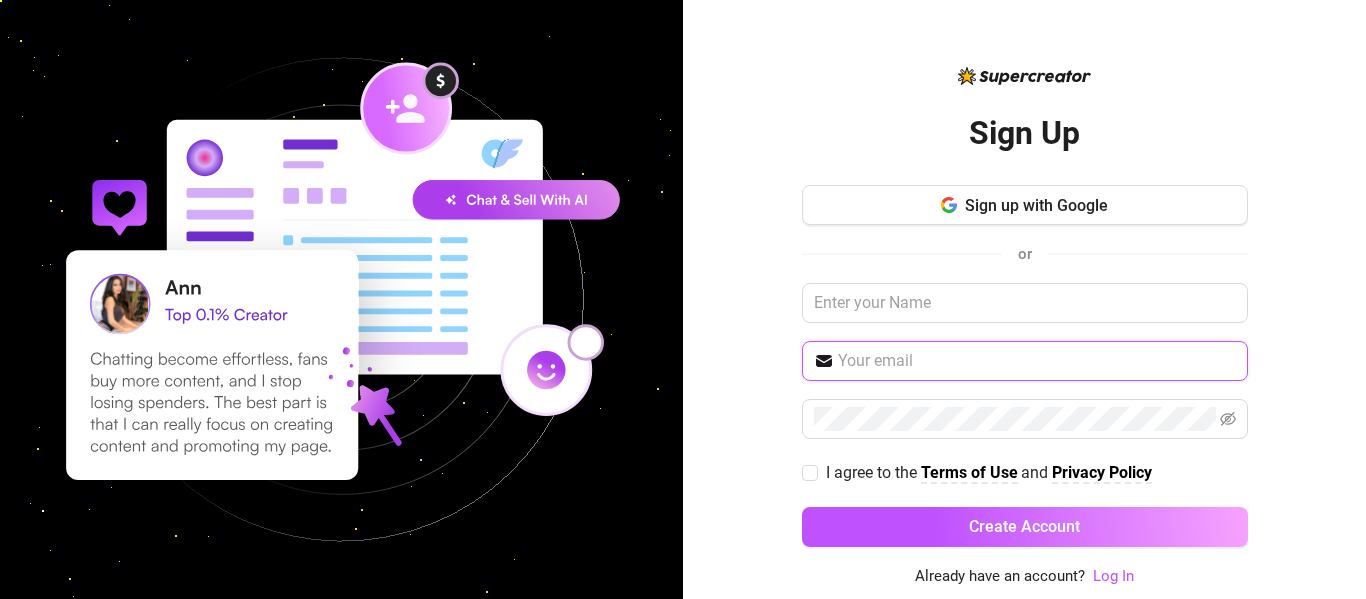 click at bounding box center [1037, 361] 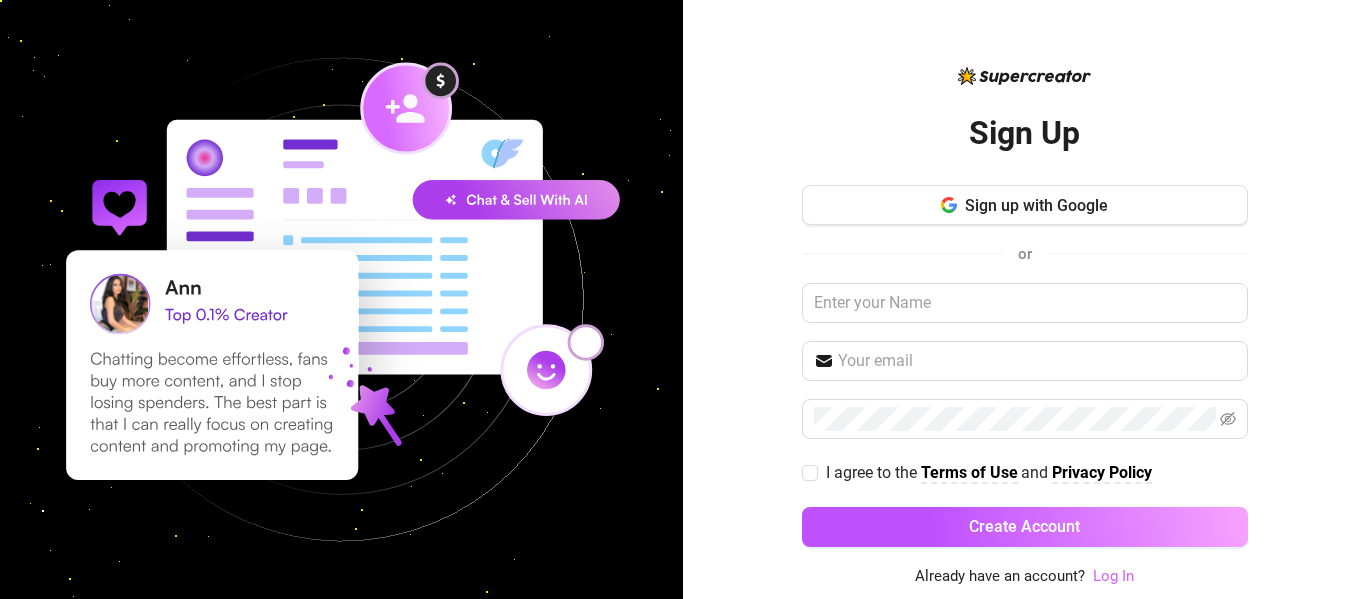 click on "Log In" at bounding box center (1113, 576) 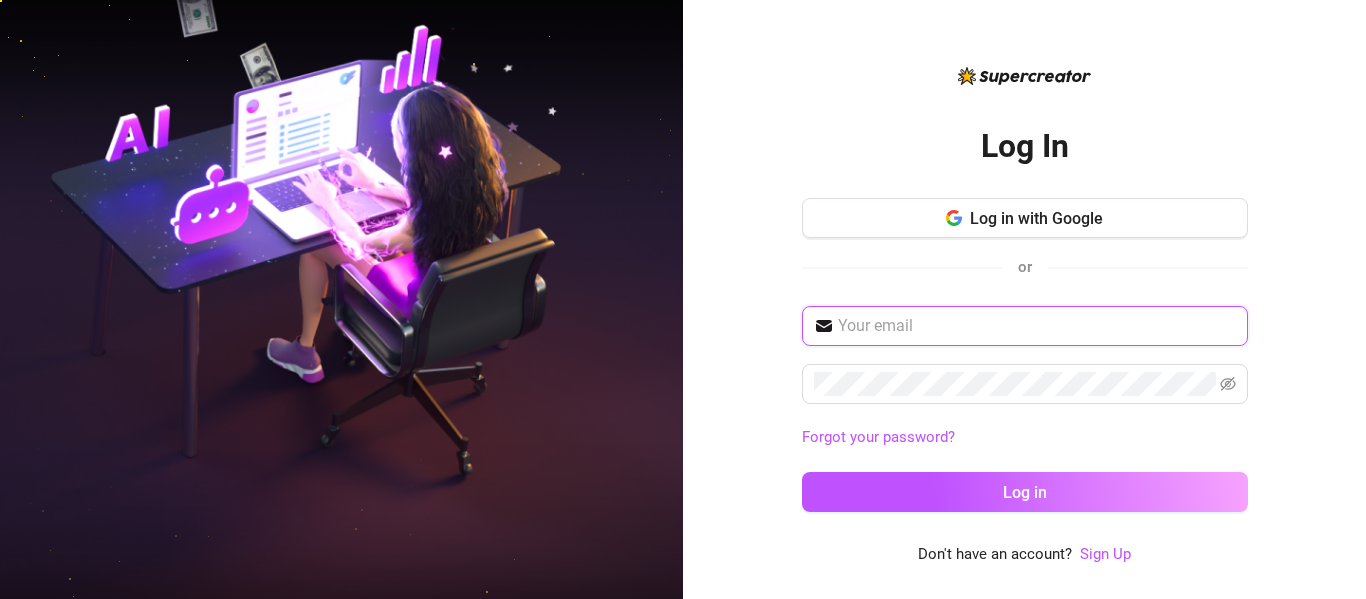 click at bounding box center (1037, 326) 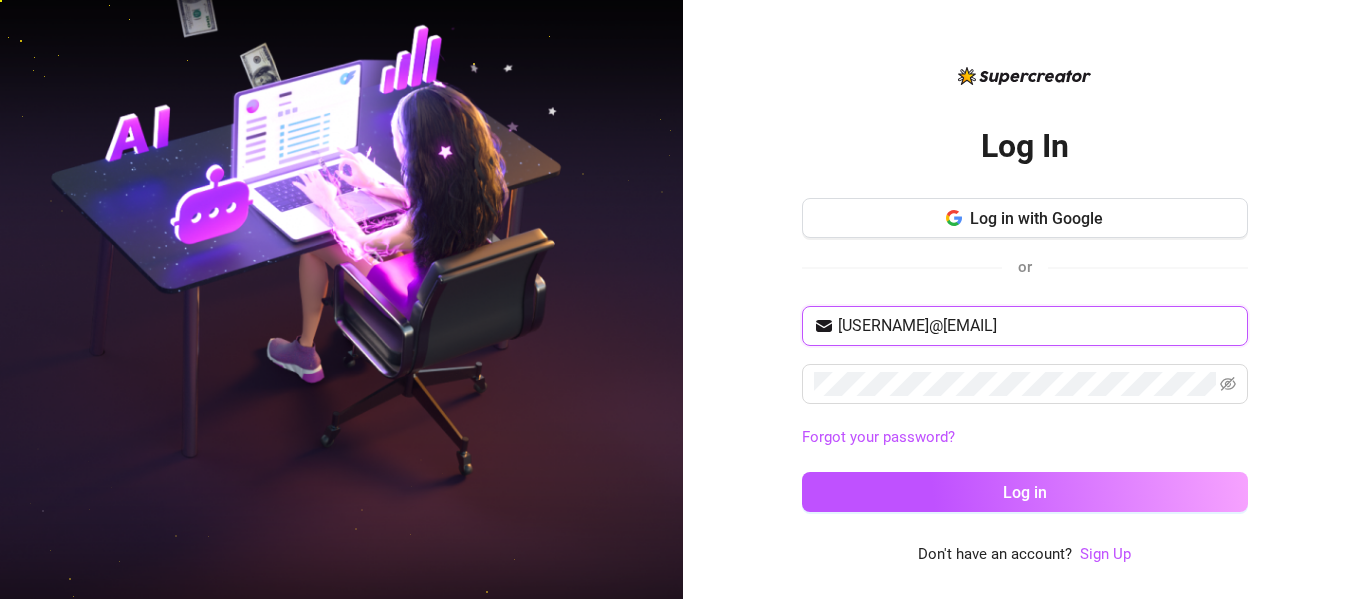 type on "[USERNAME]@[EMAIL]" 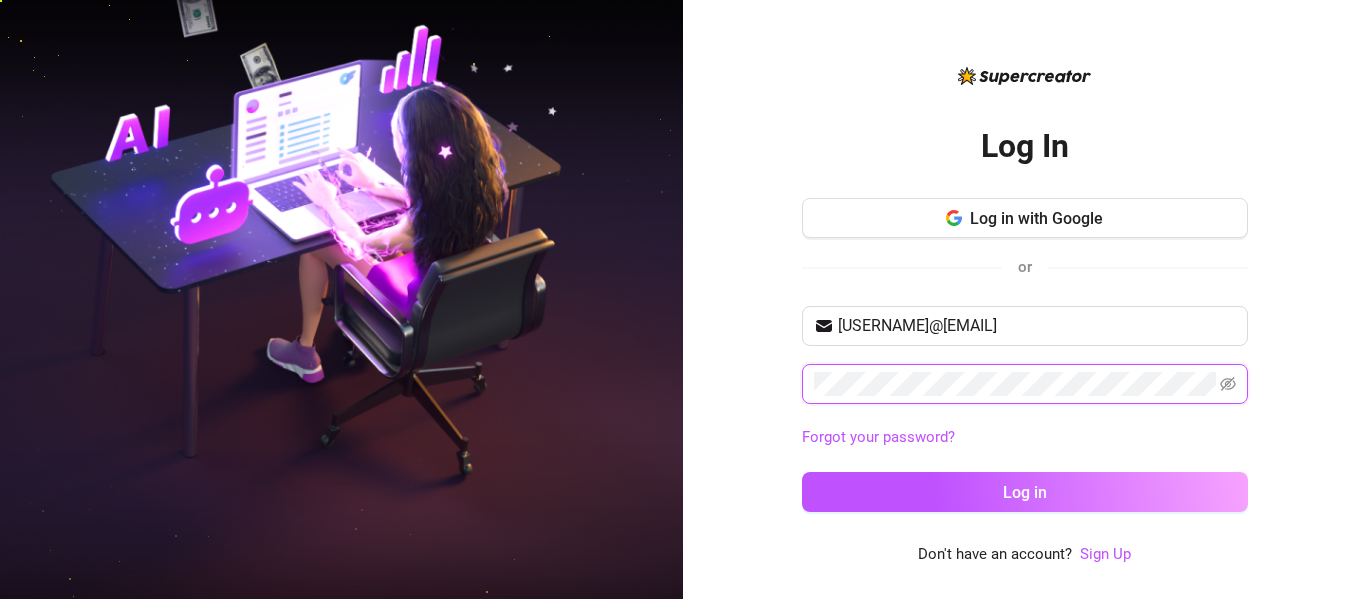 click on "Log in" at bounding box center (1025, 492) 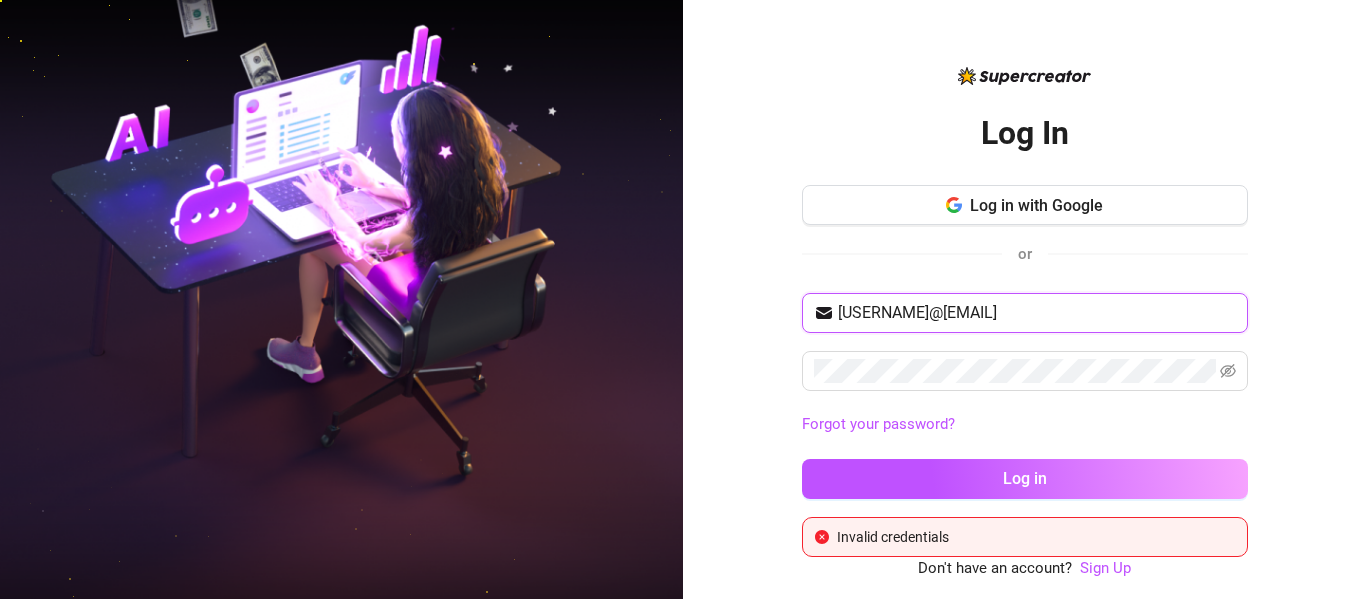 click on "eunicezhelle.mejorada@gmail.com" at bounding box center [1037, 313] 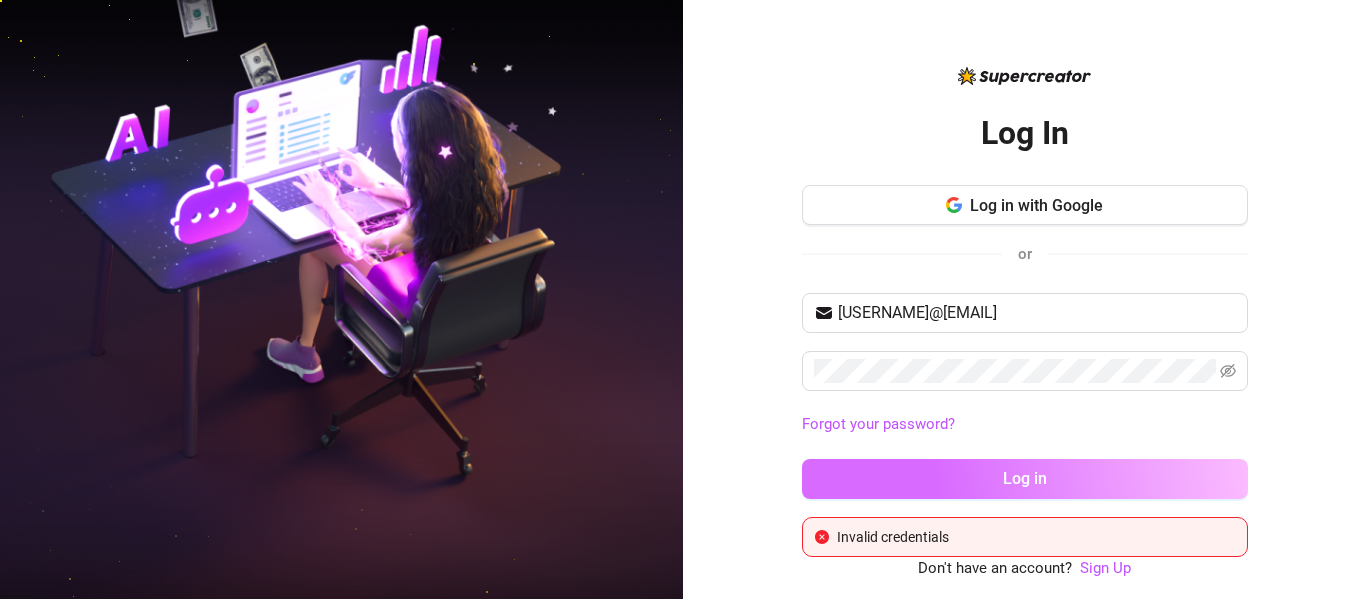 click on "Log in" at bounding box center (1025, 479) 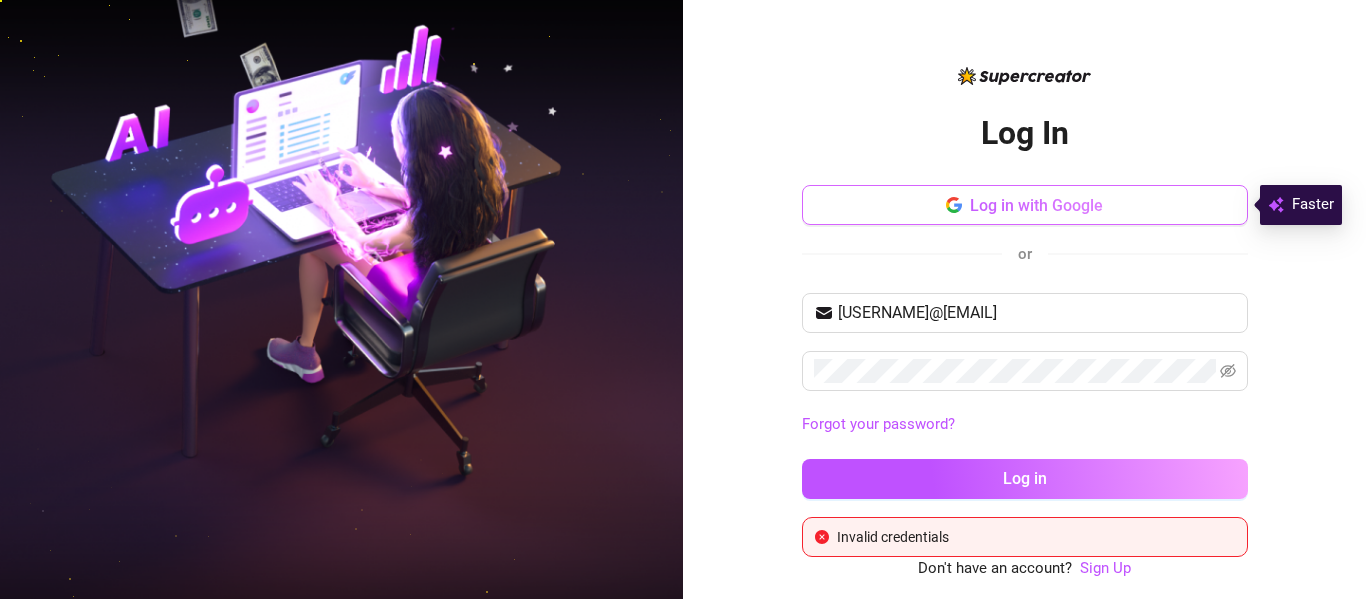 click on "Log in with Google" at bounding box center (1025, 205) 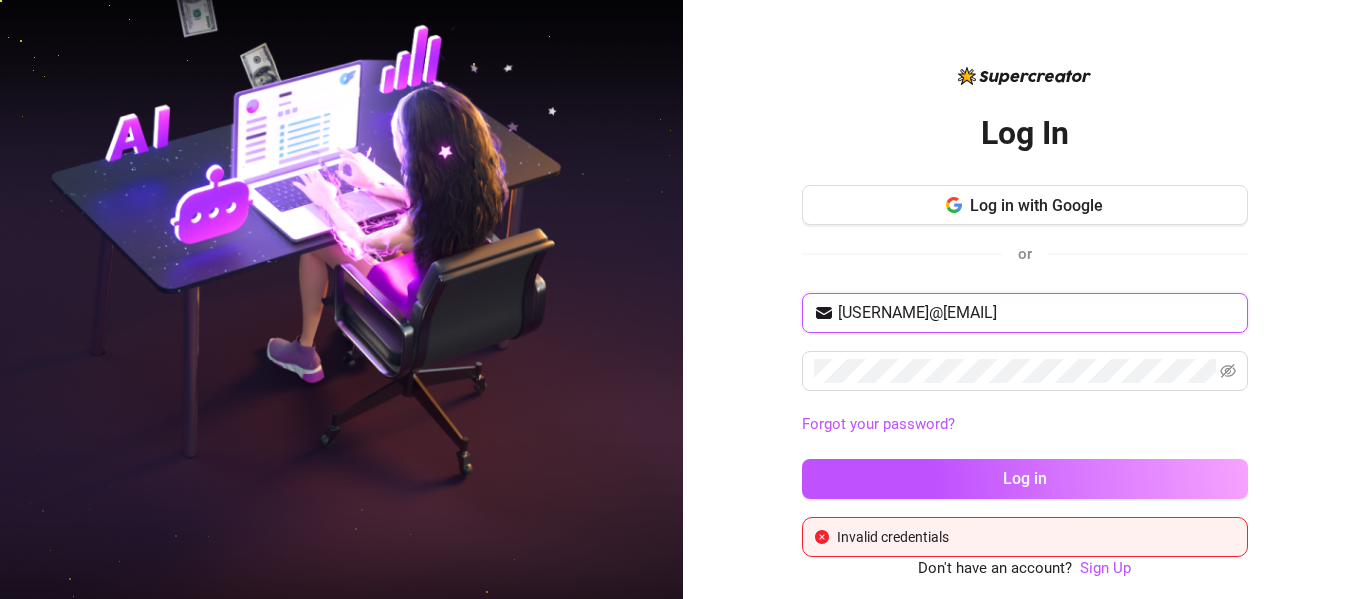 click on "eunicezhelle.mejorada@gmail.com" at bounding box center [1037, 313] 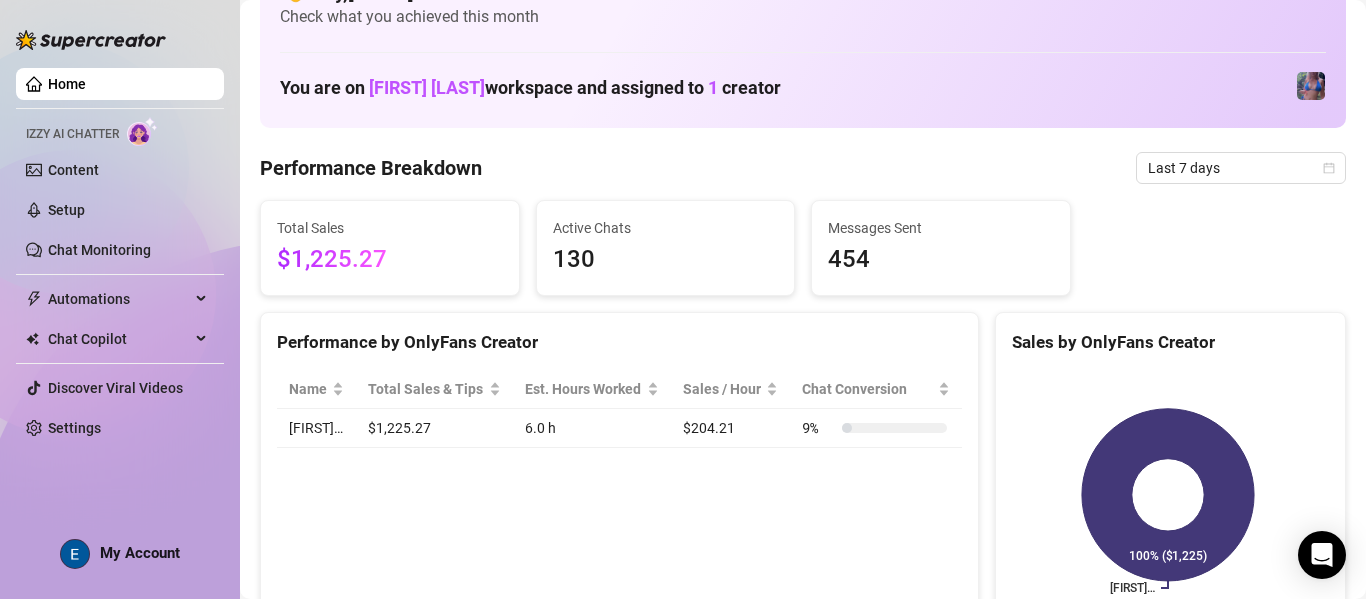 scroll, scrollTop: 0, scrollLeft: 0, axis: both 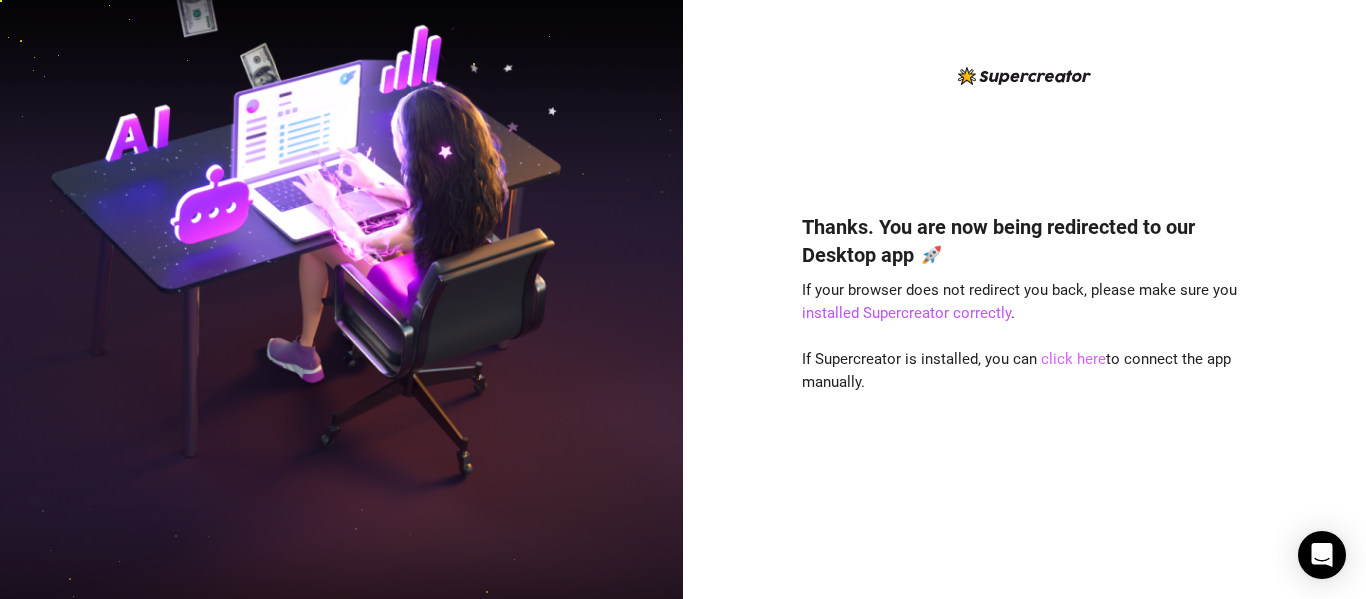 click on "click here" at bounding box center [1073, 359] 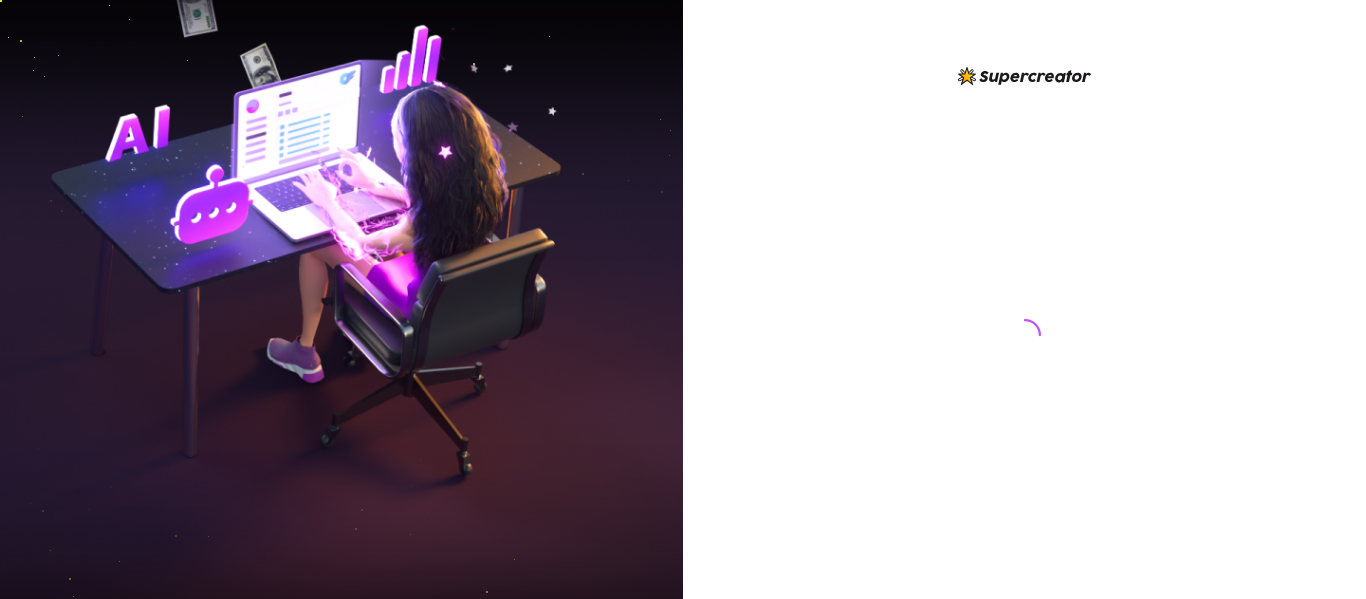 scroll, scrollTop: 0, scrollLeft: 0, axis: both 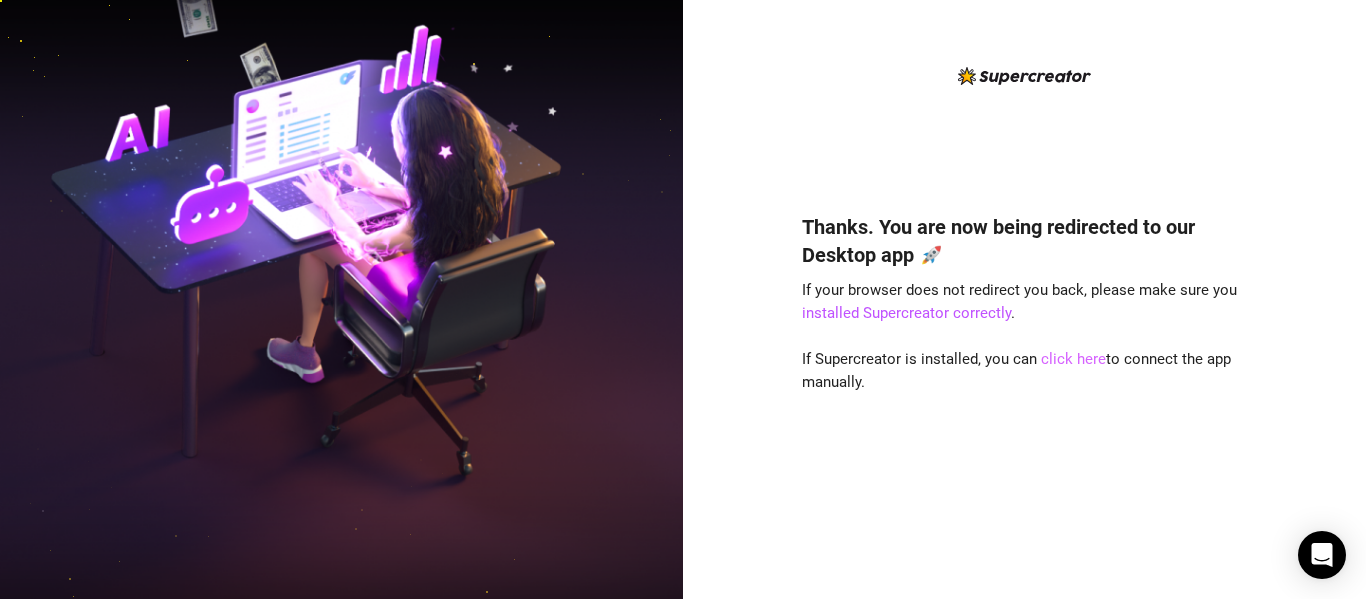 click on "click here" at bounding box center (1073, 359) 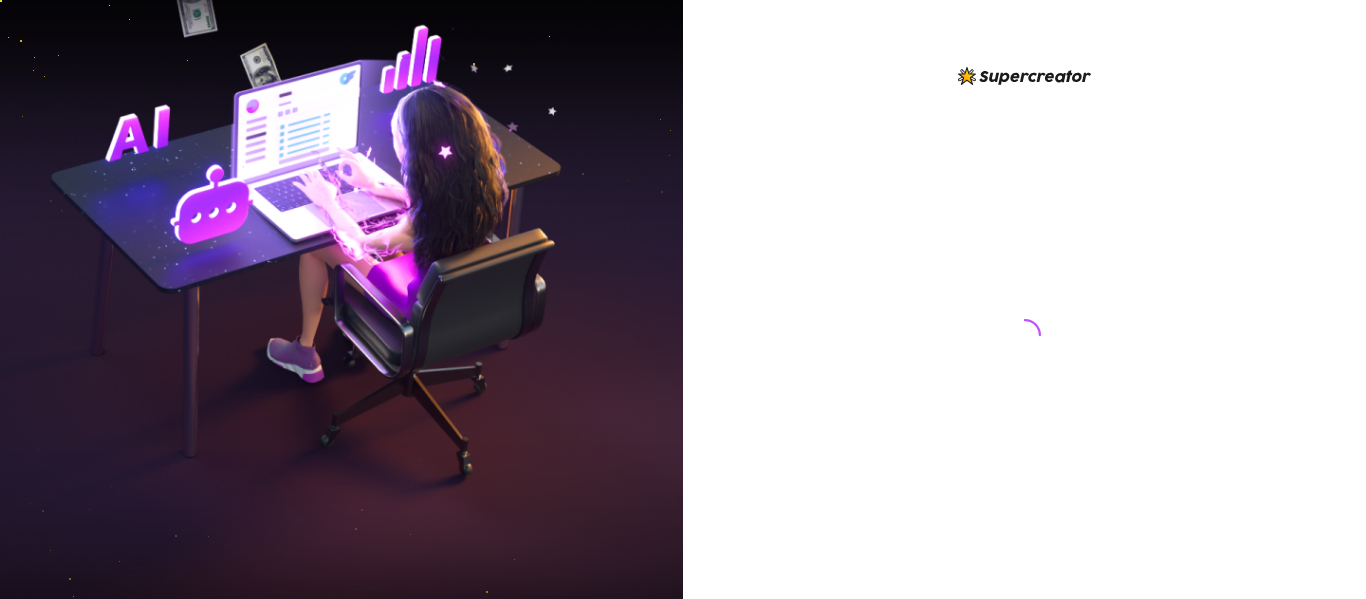 scroll, scrollTop: 0, scrollLeft: 0, axis: both 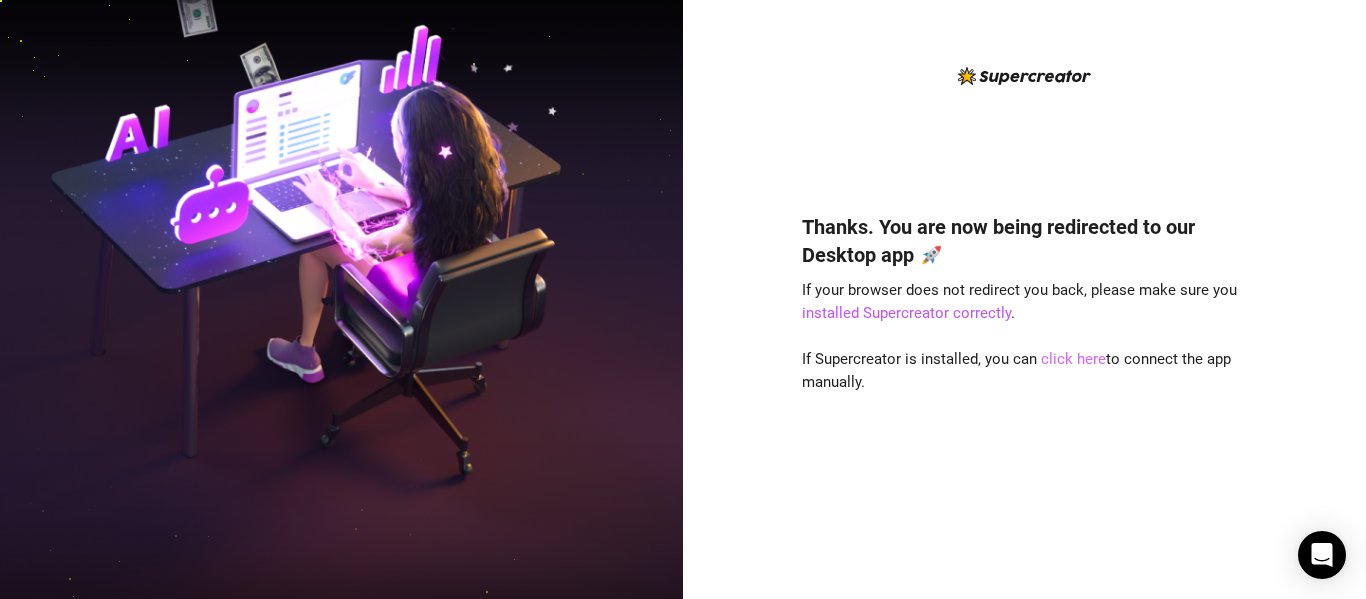 click on "click here" at bounding box center [1073, 359] 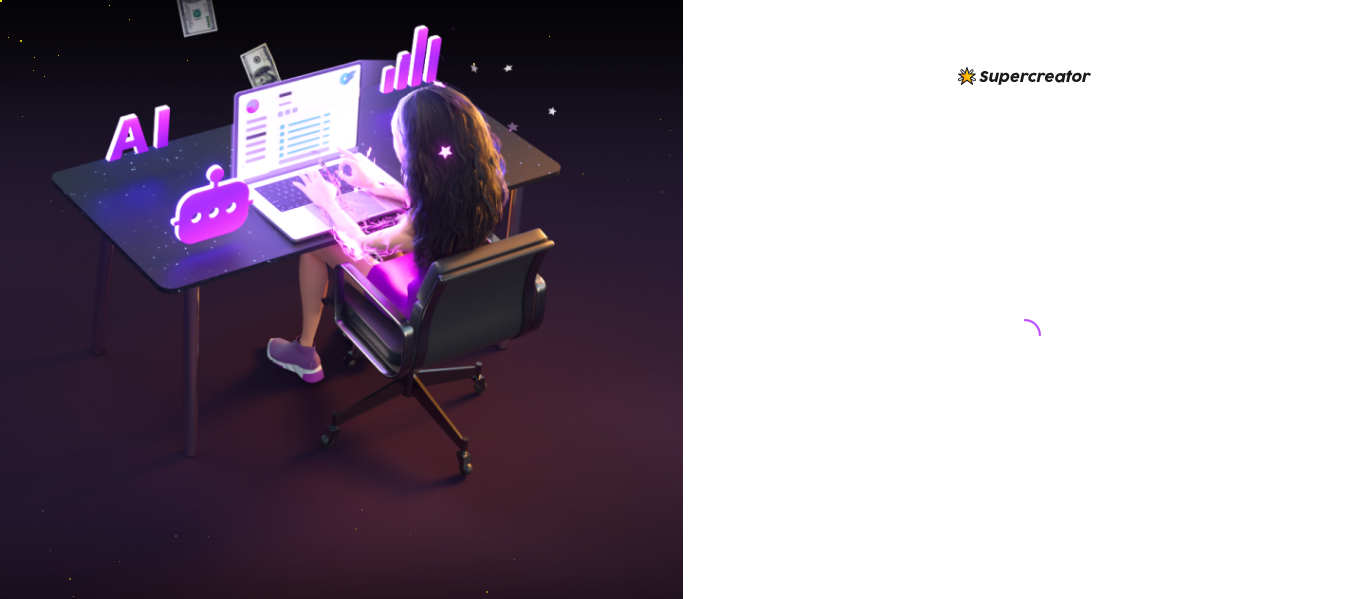 scroll, scrollTop: 0, scrollLeft: 0, axis: both 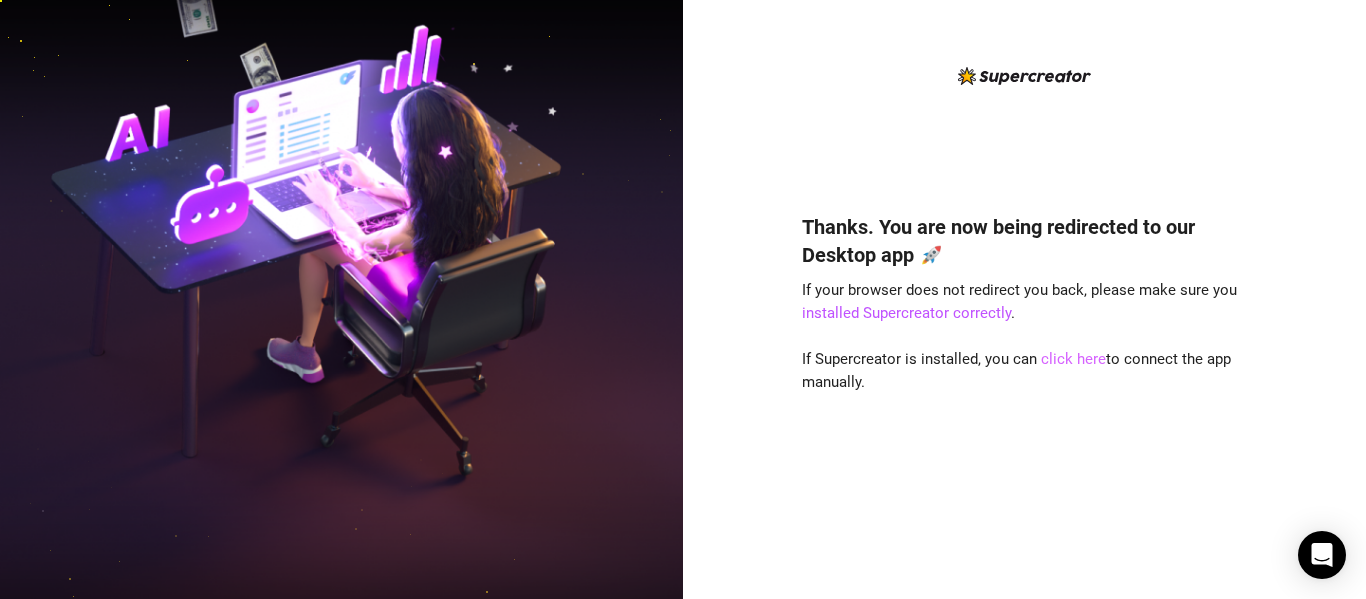 click on "click here" at bounding box center [1073, 359] 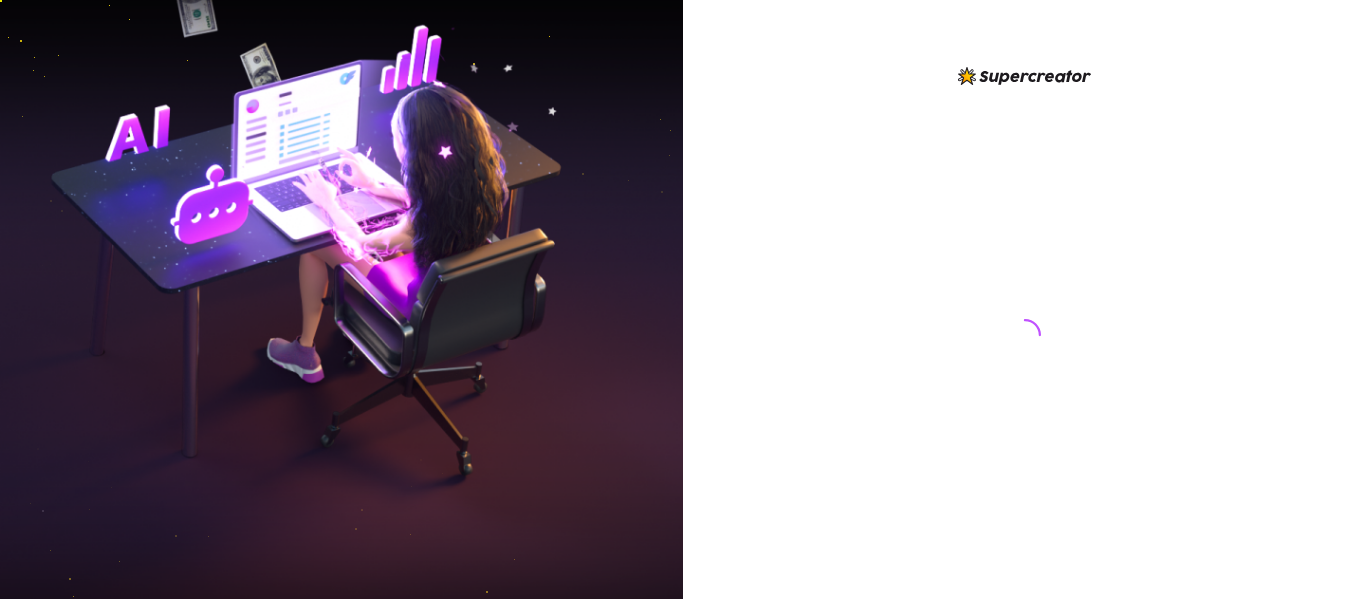 scroll, scrollTop: 0, scrollLeft: 0, axis: both 